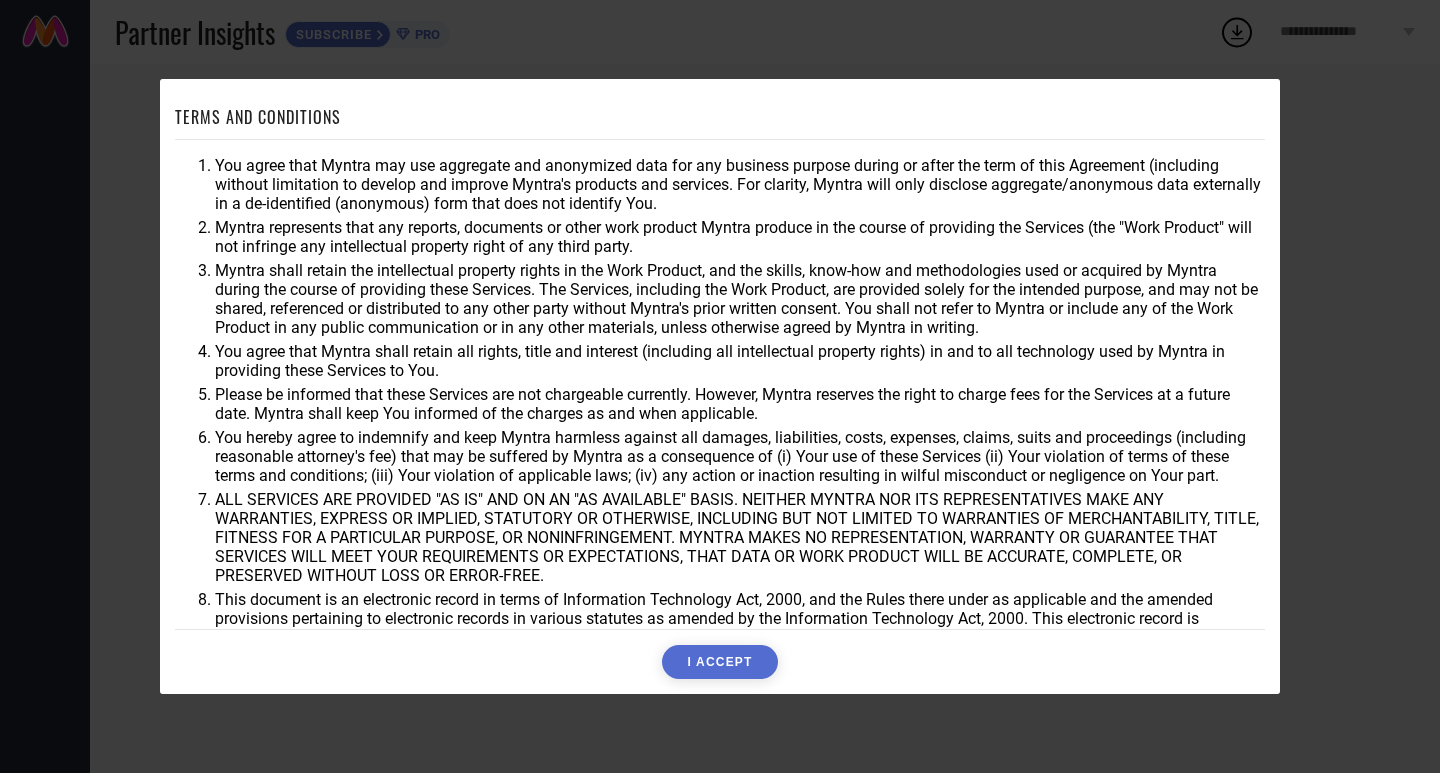 scroll, scrollTop: 0, scrollLeft: 0, axis: both 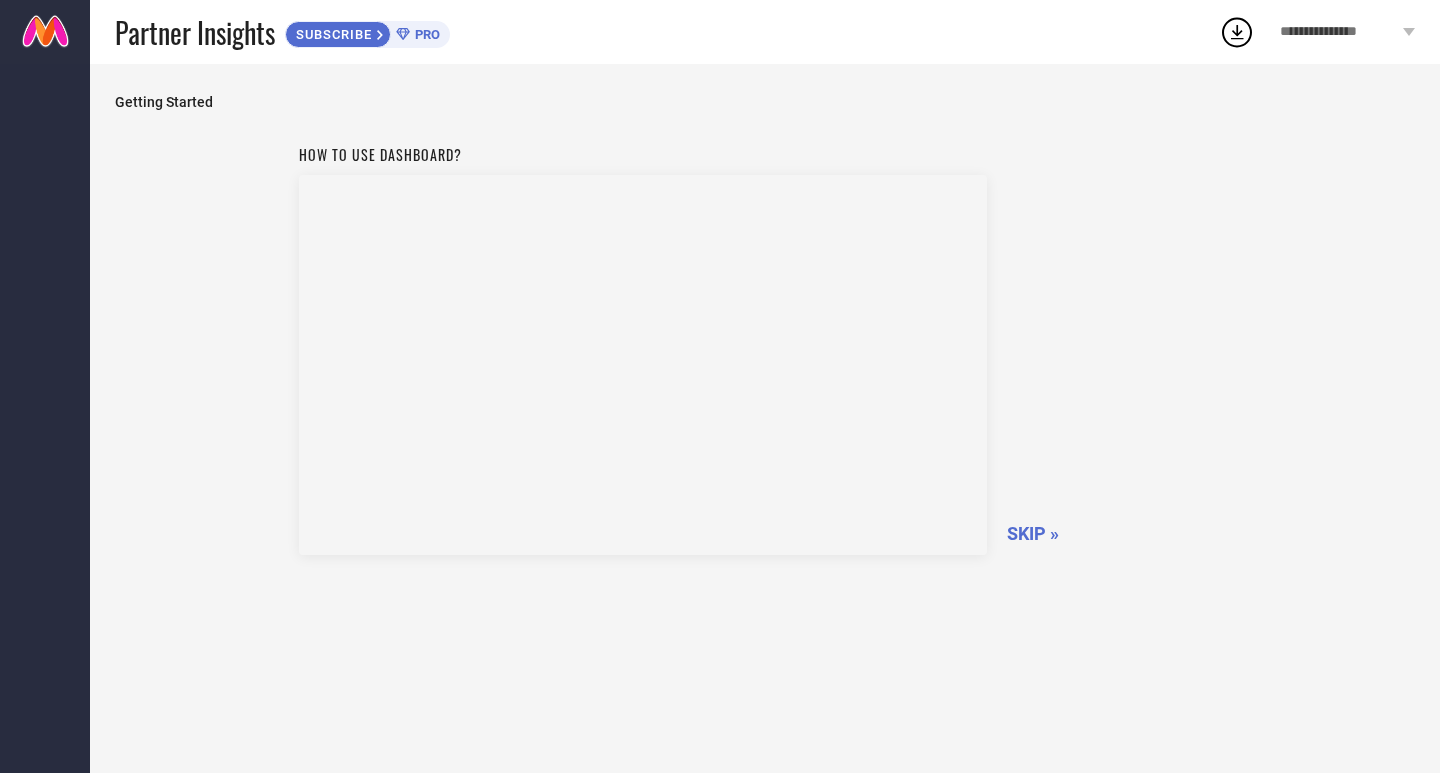 click on "SKIP »" at bounding box center (1033, 533) 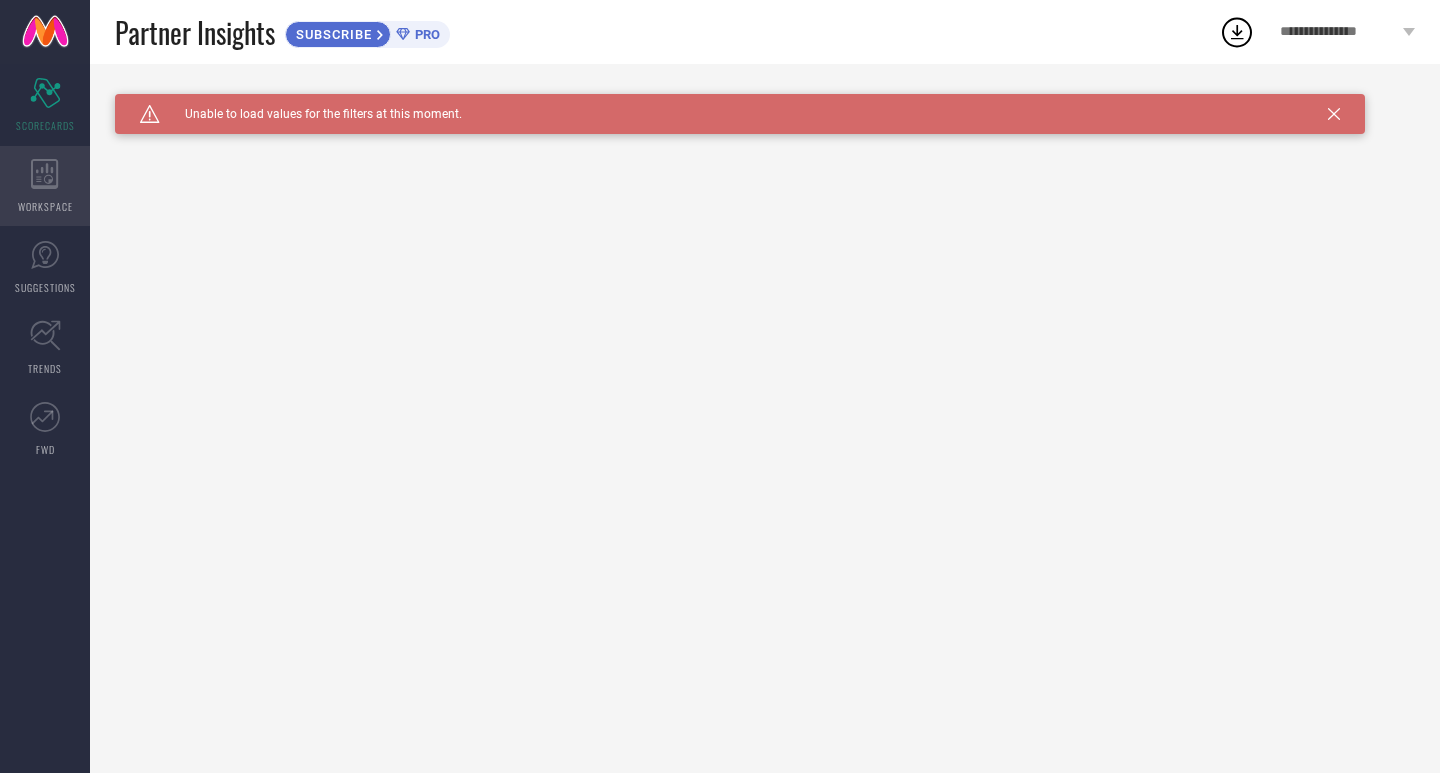 click 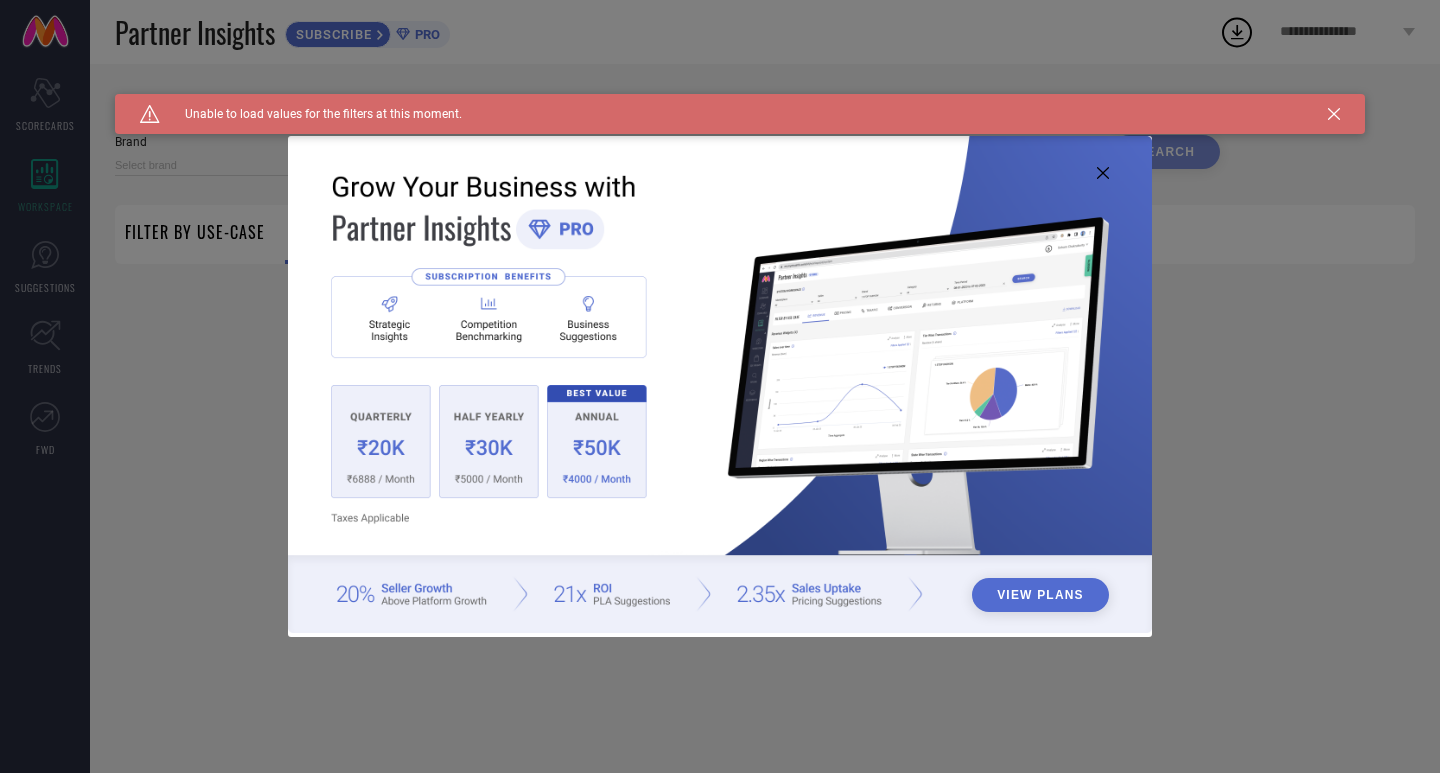 type on "1 STOP FASHION" 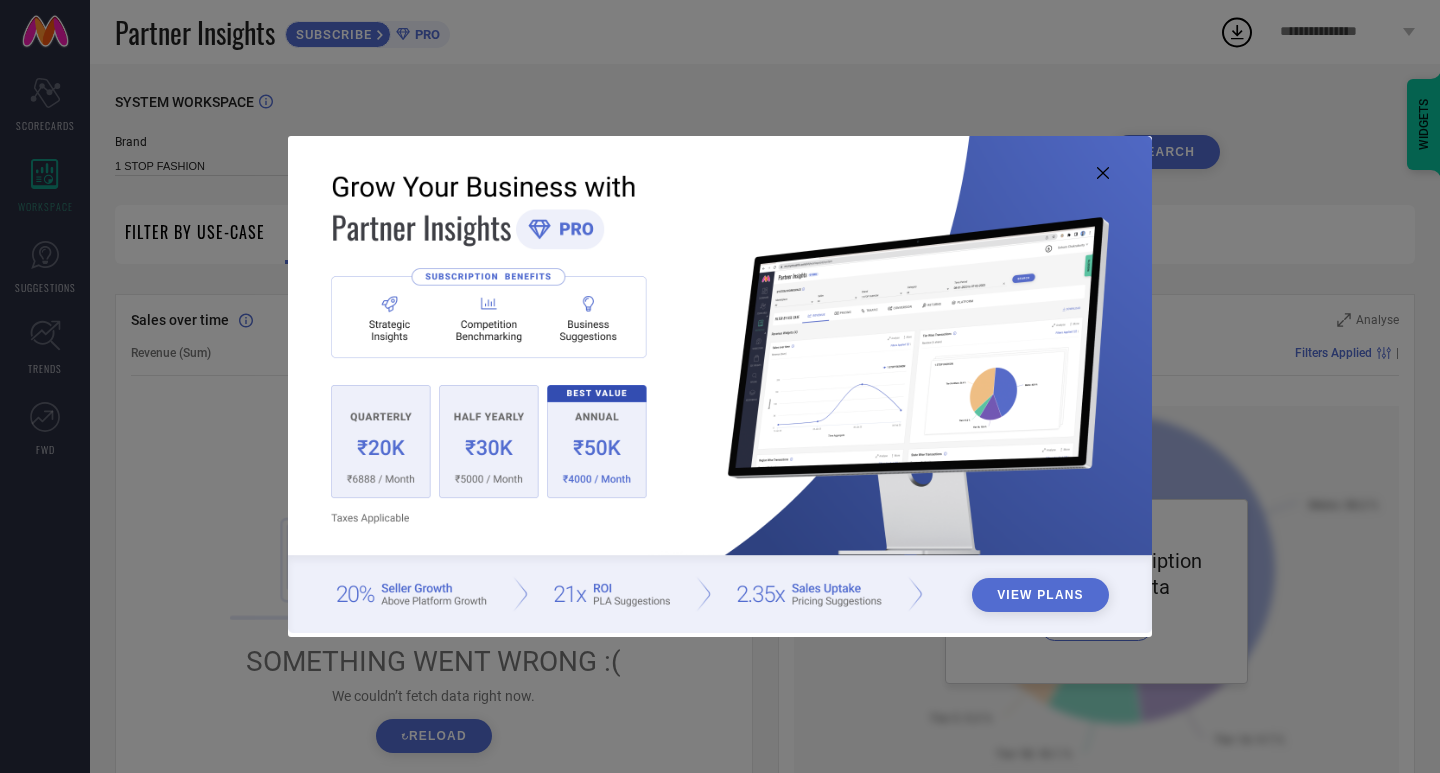 click on "View Plans" at bounding box center (720, 386) 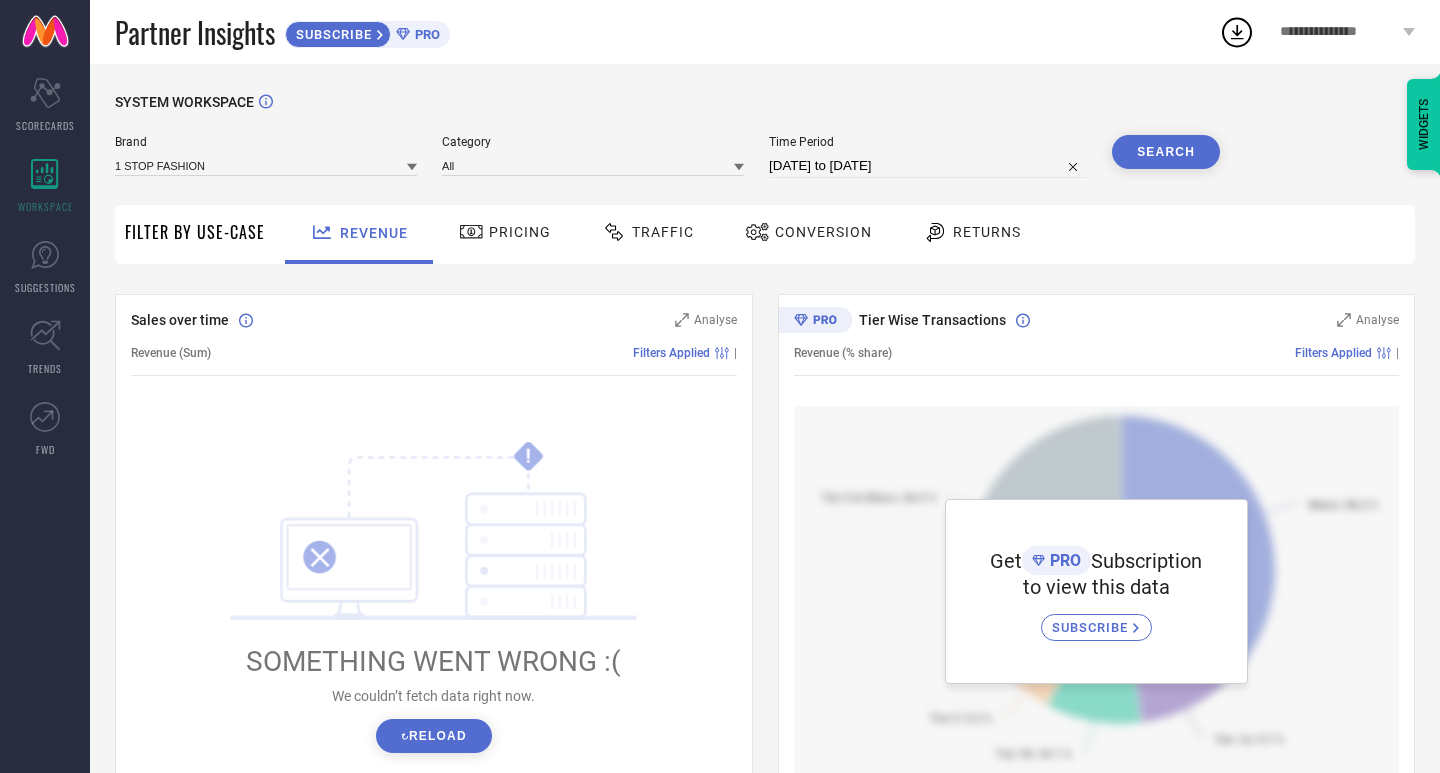 click on "Pricing" at bounding box center [520, 232] 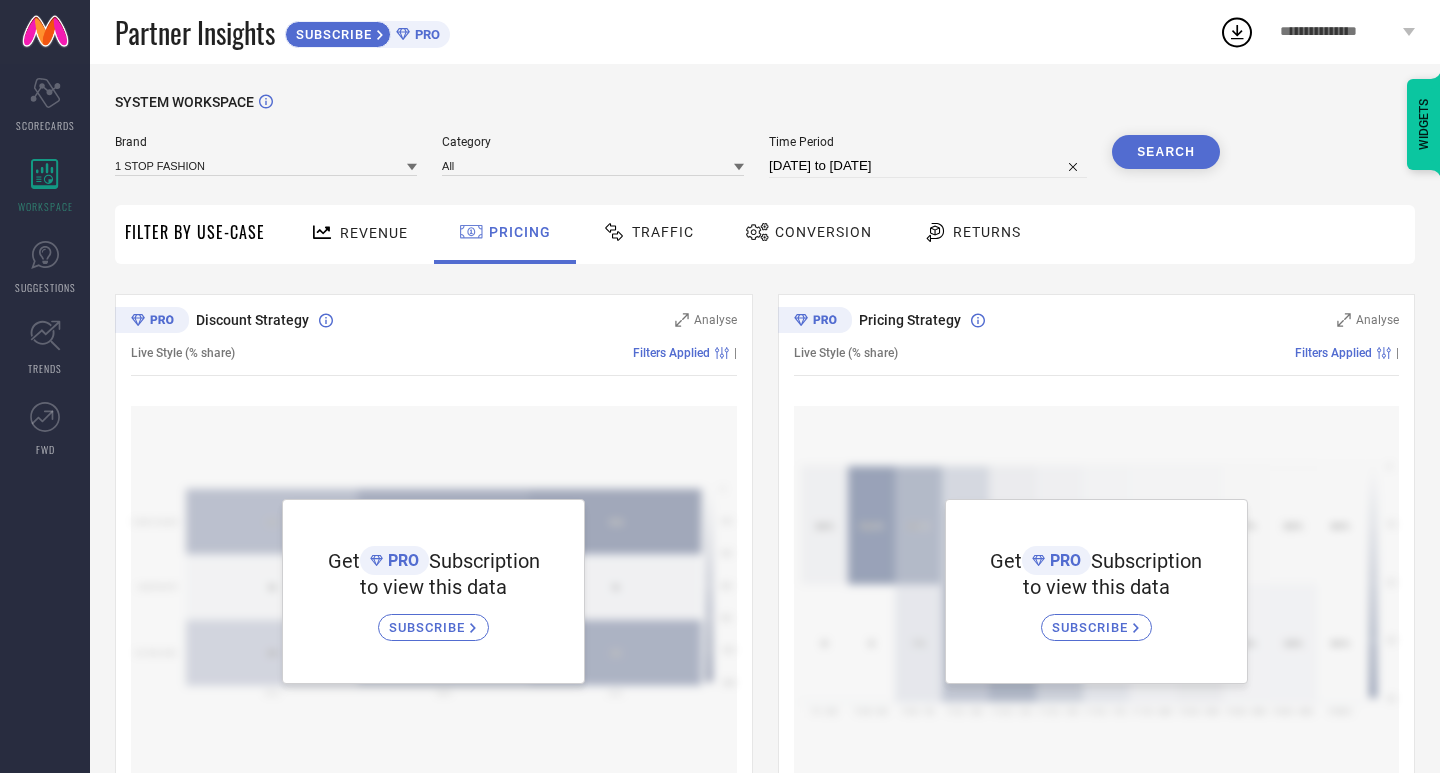 click on "Traffic" at bounding box center [663, 232] 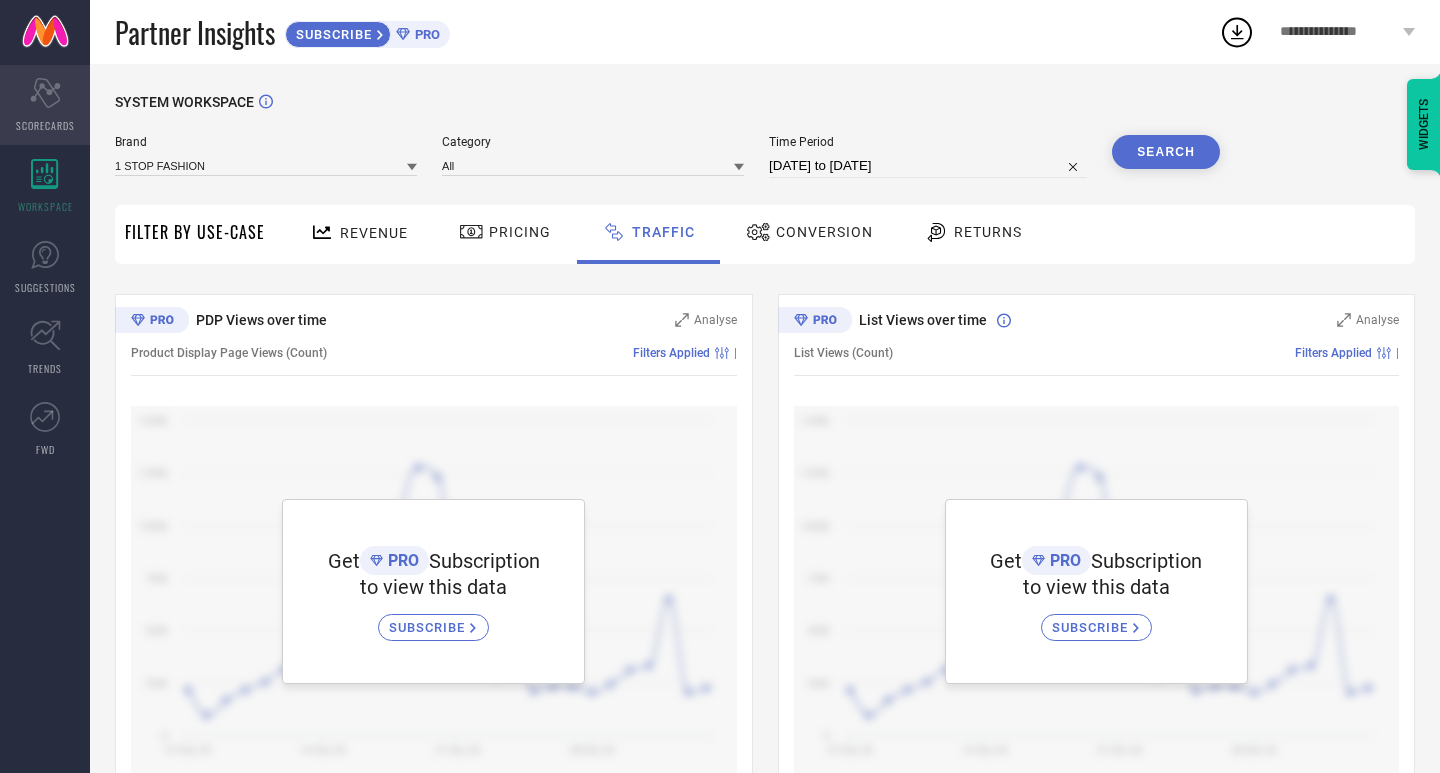 click 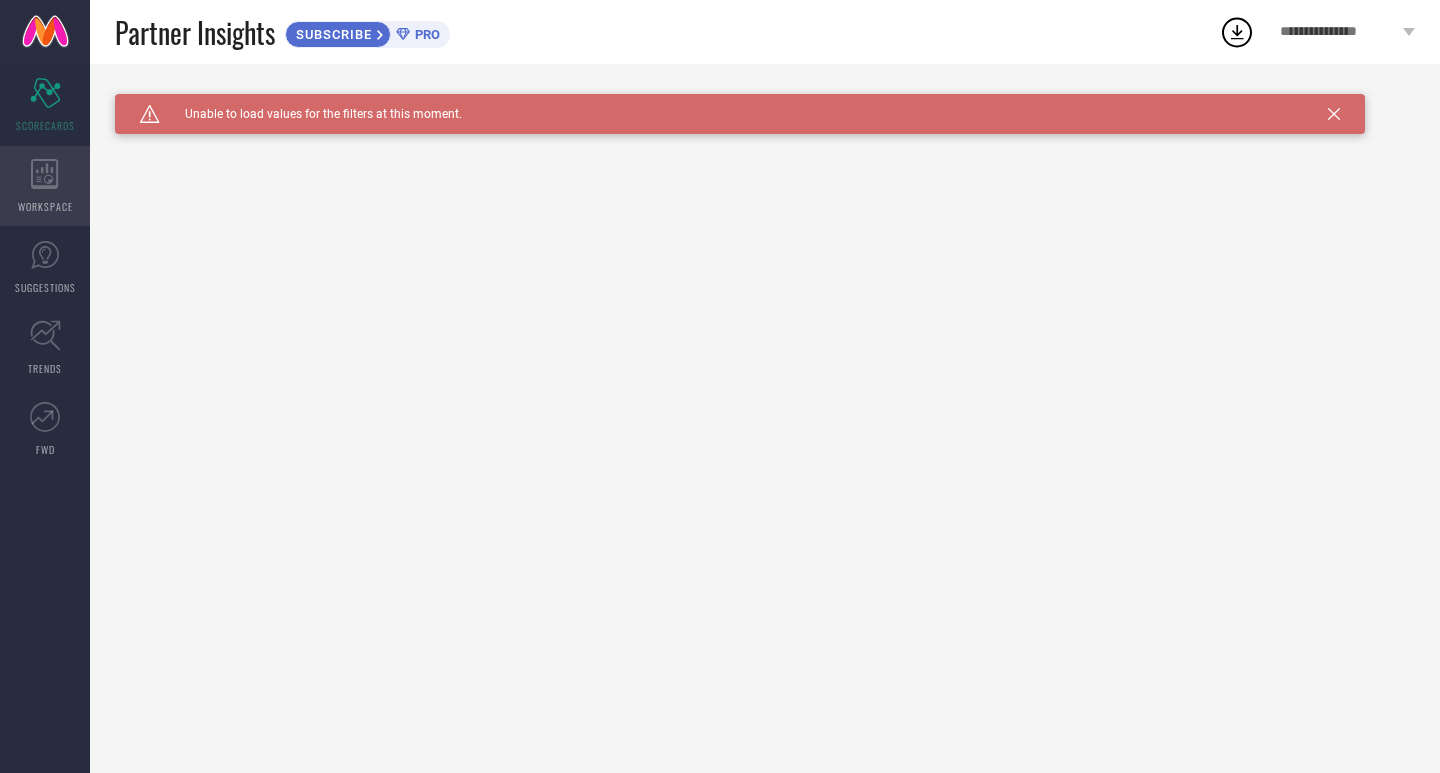 click on "WORKSPACE" at bounding box center [45, 186] 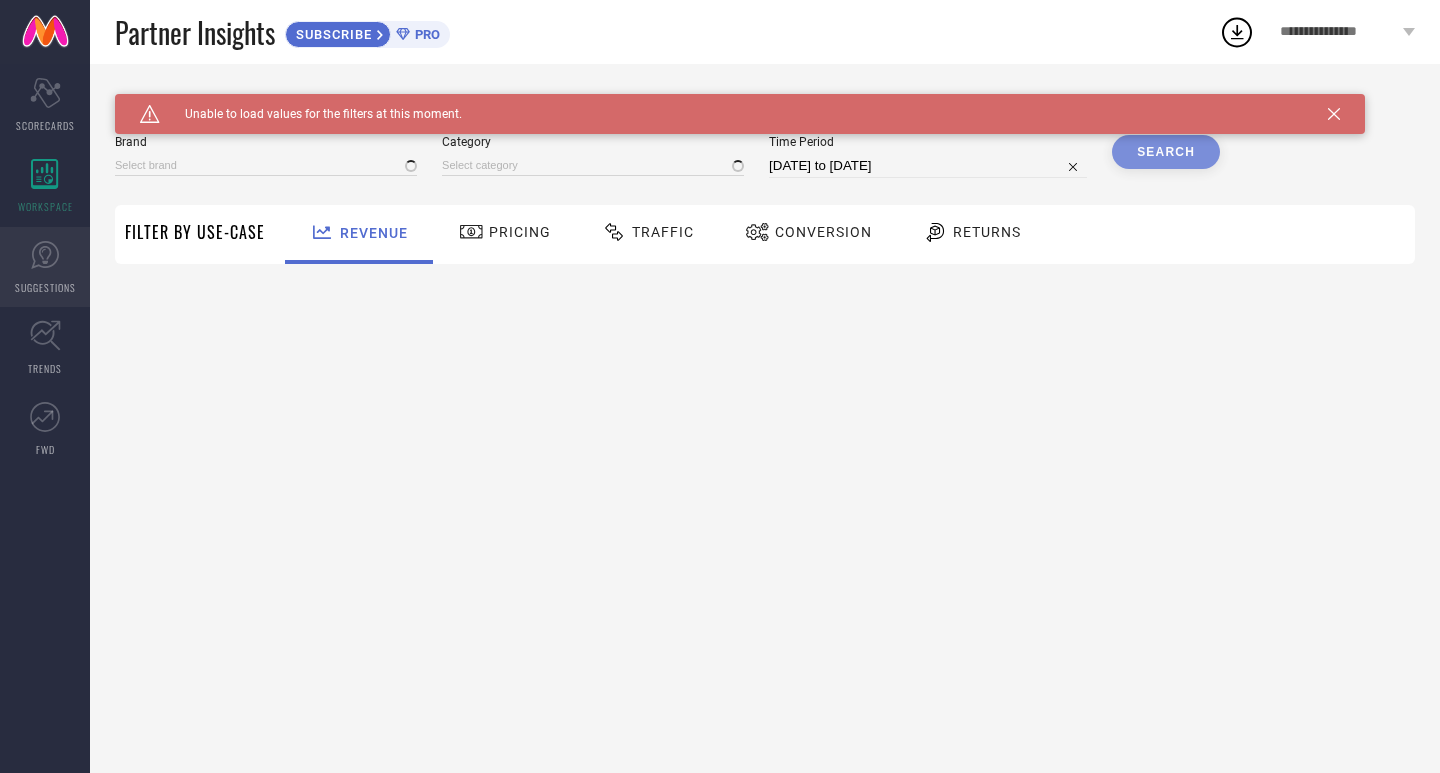 click 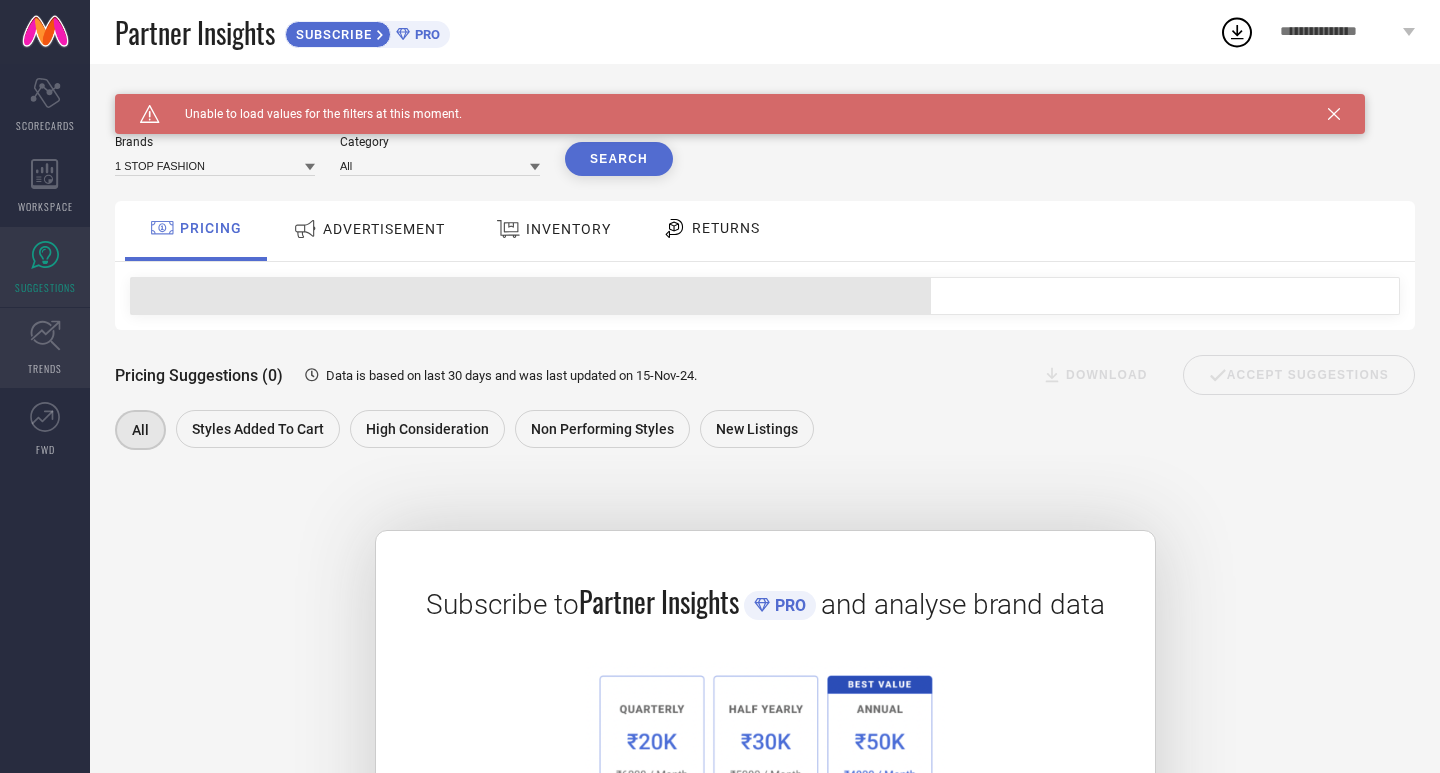 click 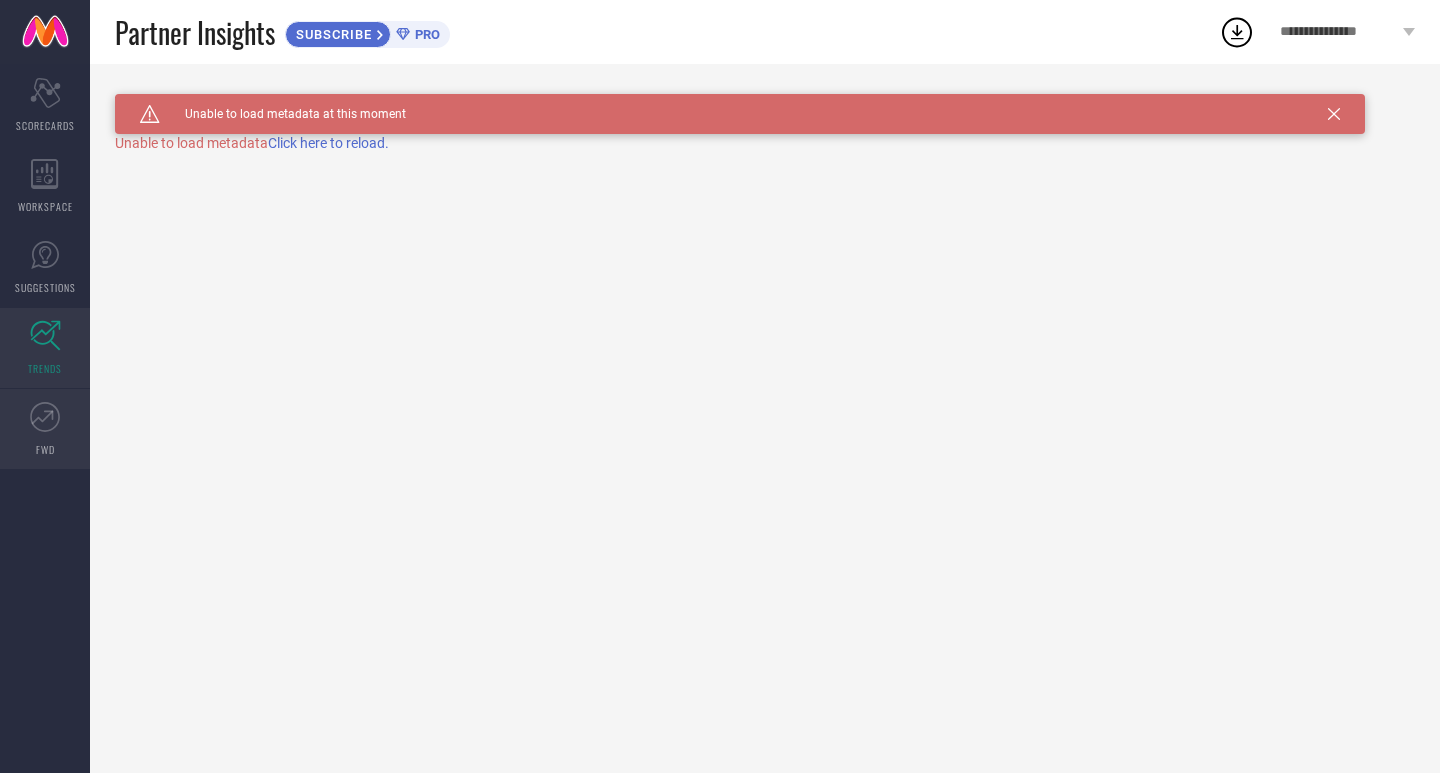 click 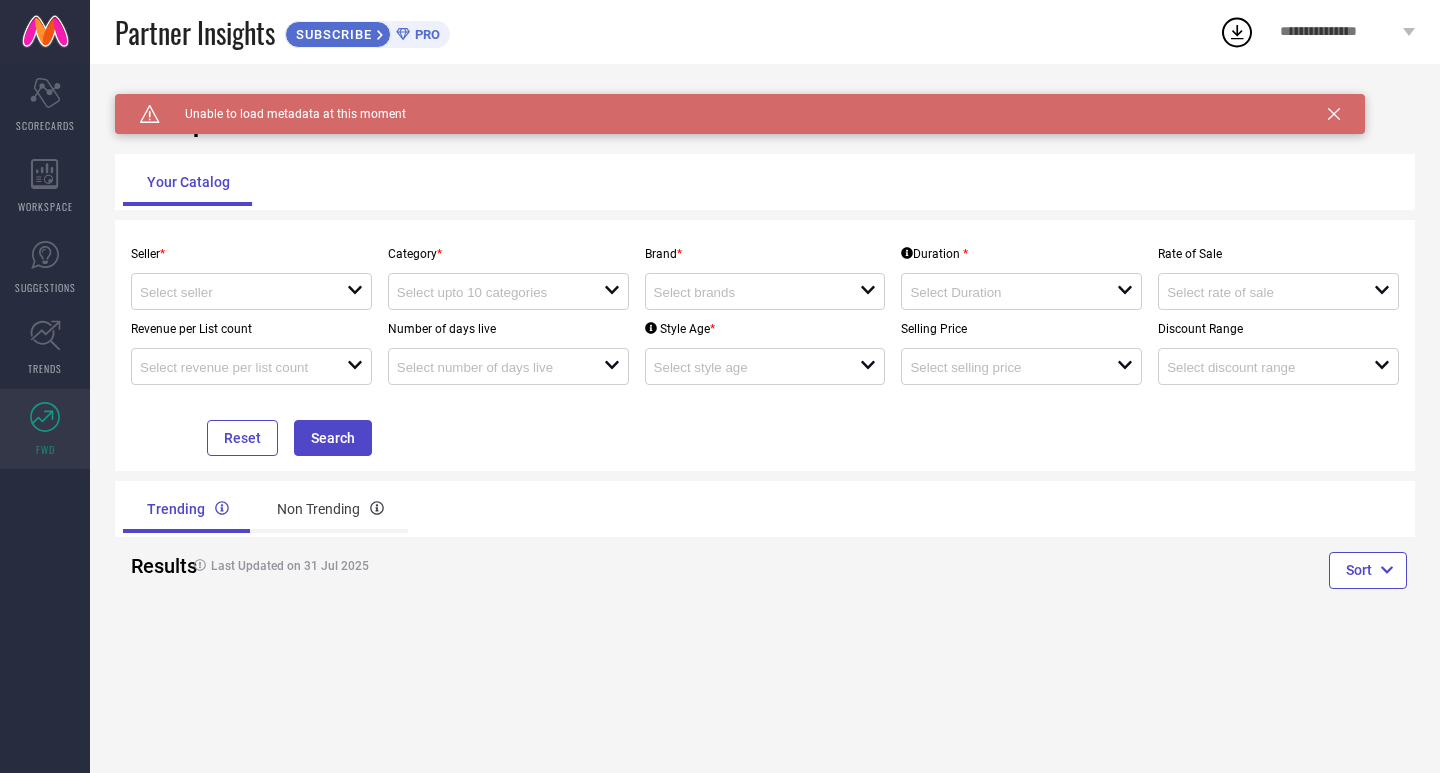 click on "Seller  * open" at bounding box center (251, 272) 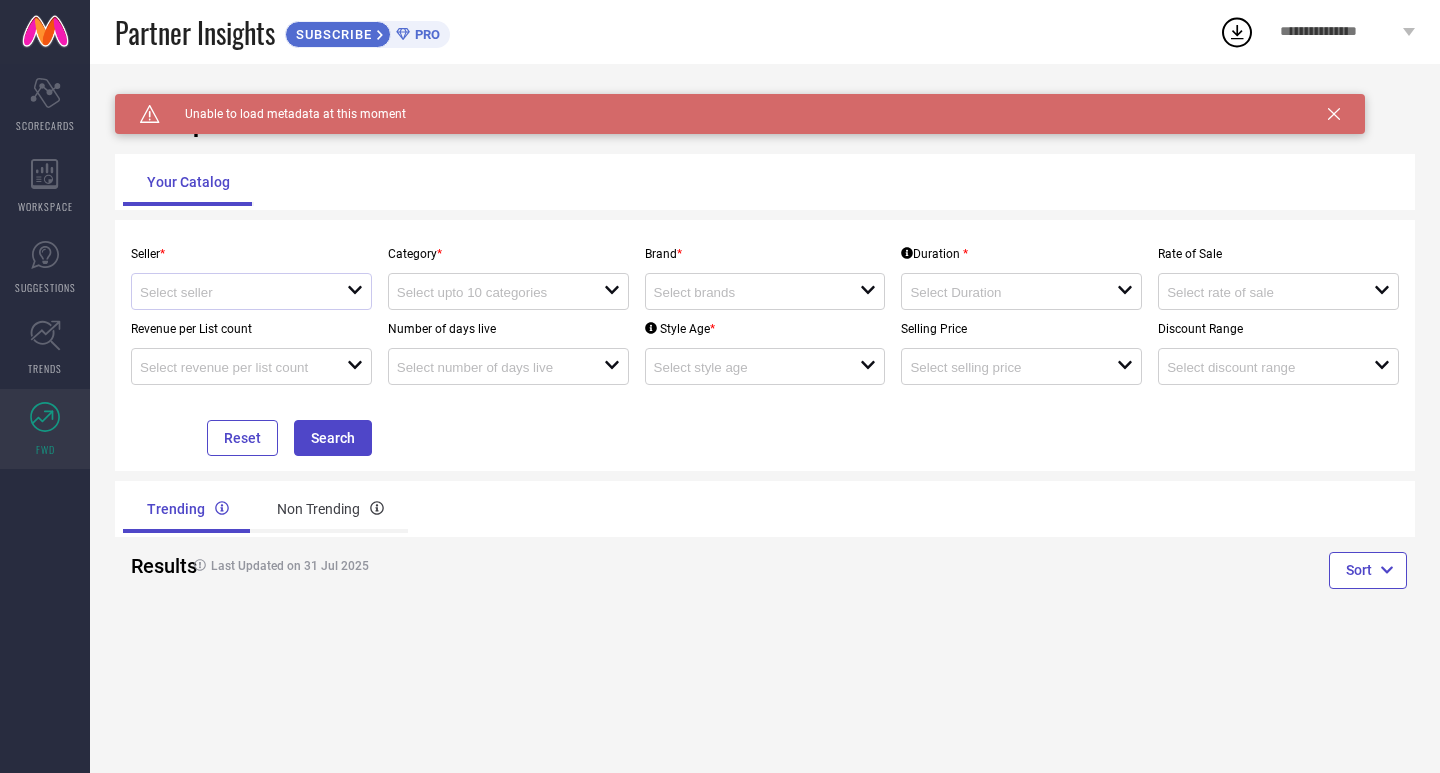 click on "open" at bounding box center (251, 291) 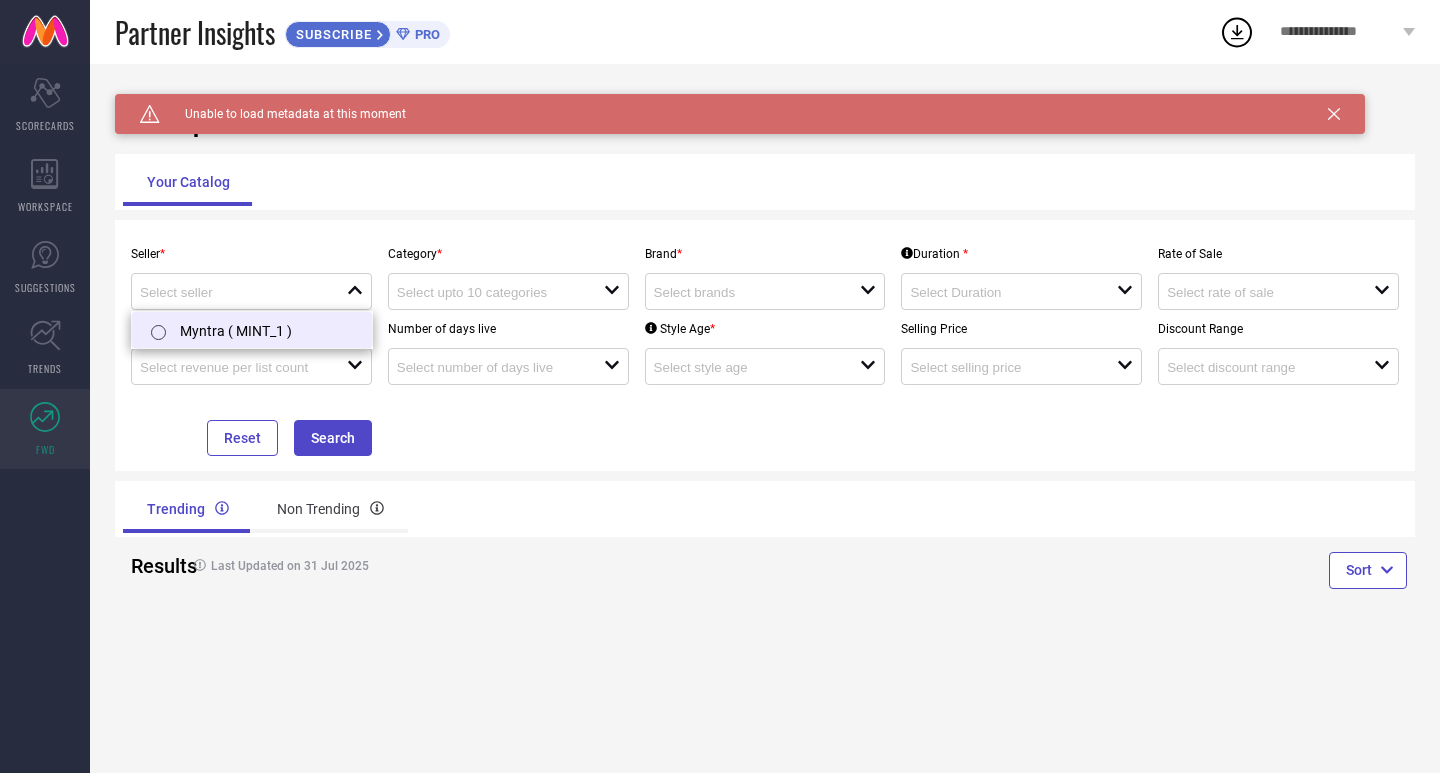 click on "Myntra ( MINT_1 )" at bounding box center [252, 330] 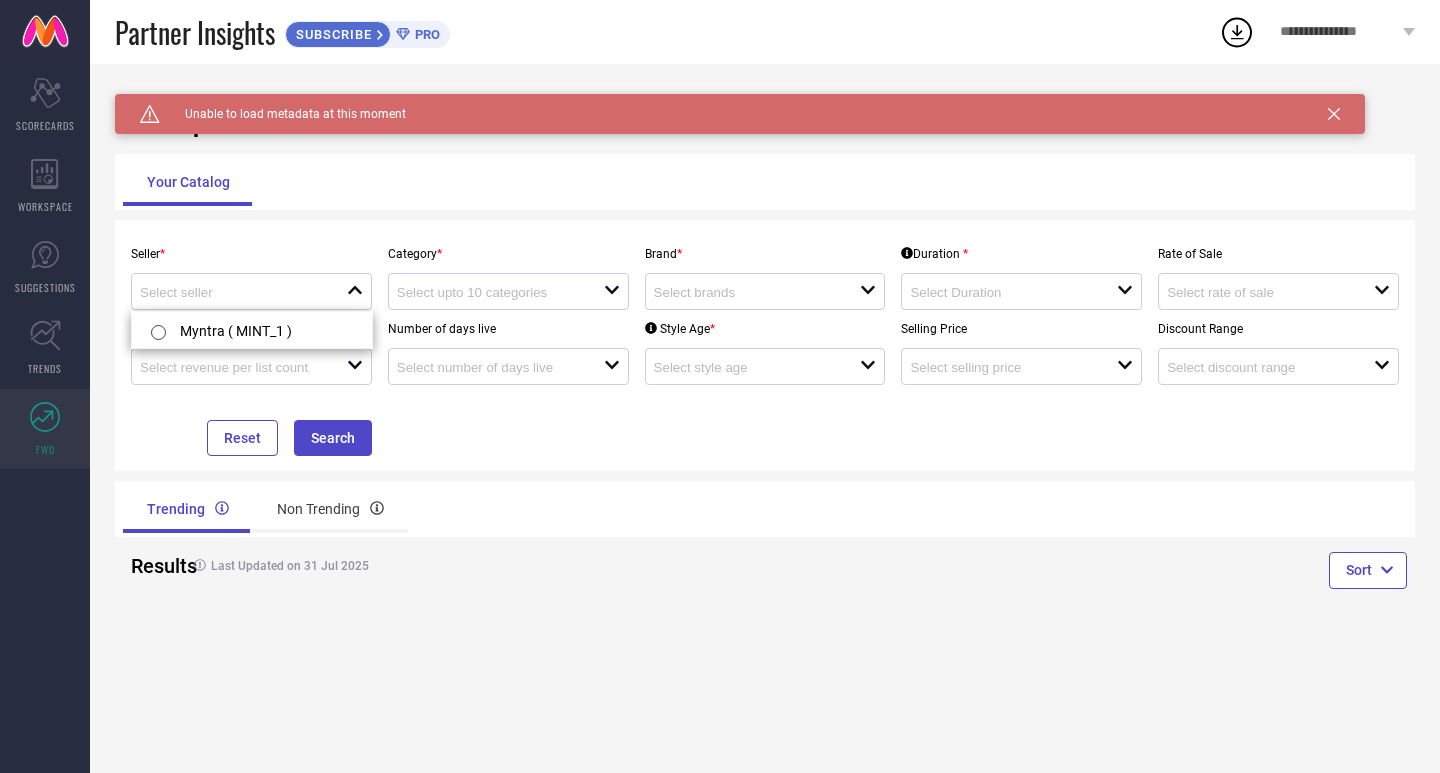 type on "Myntra ( MINT_1 )" 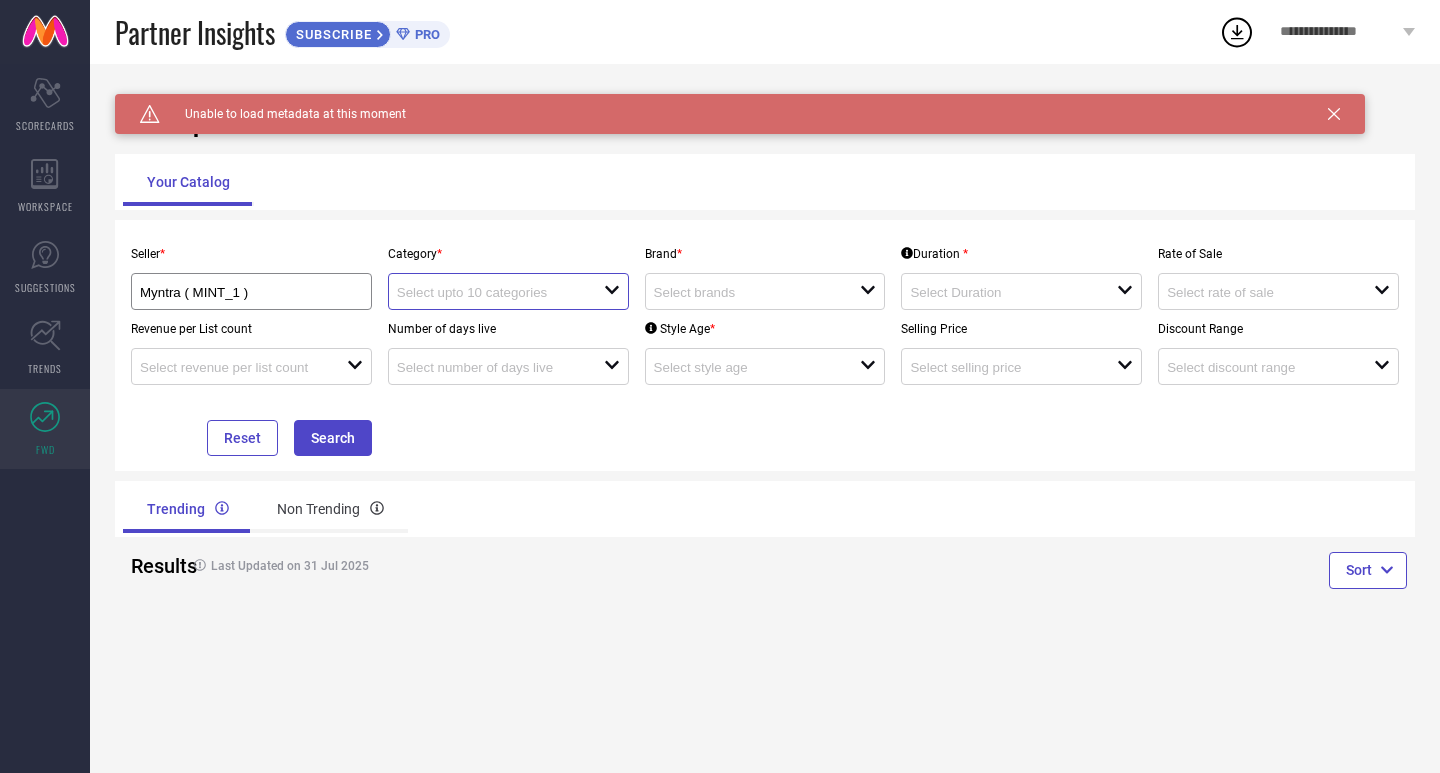 click at bounding box center (490, 292) 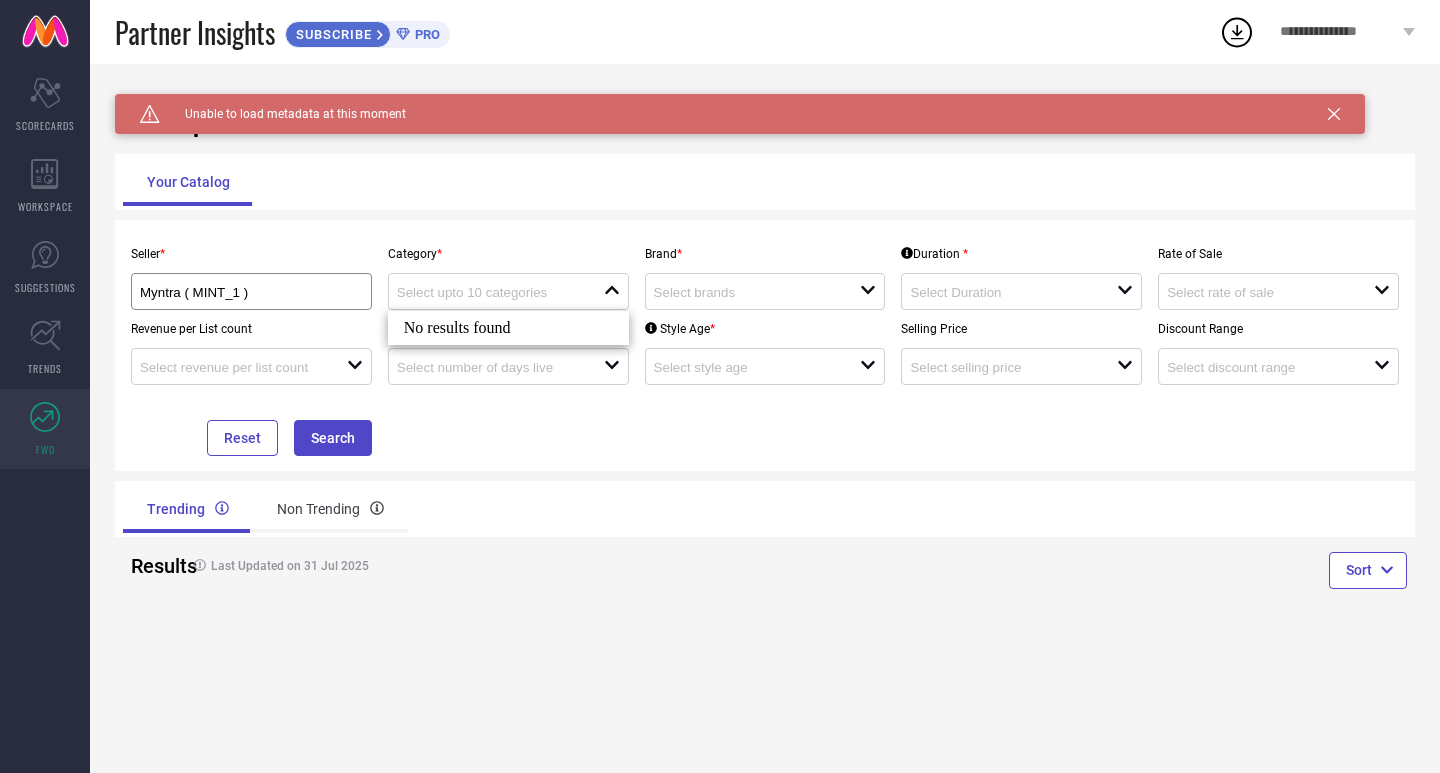 click on "No results found" at bounding box center [508, 328] 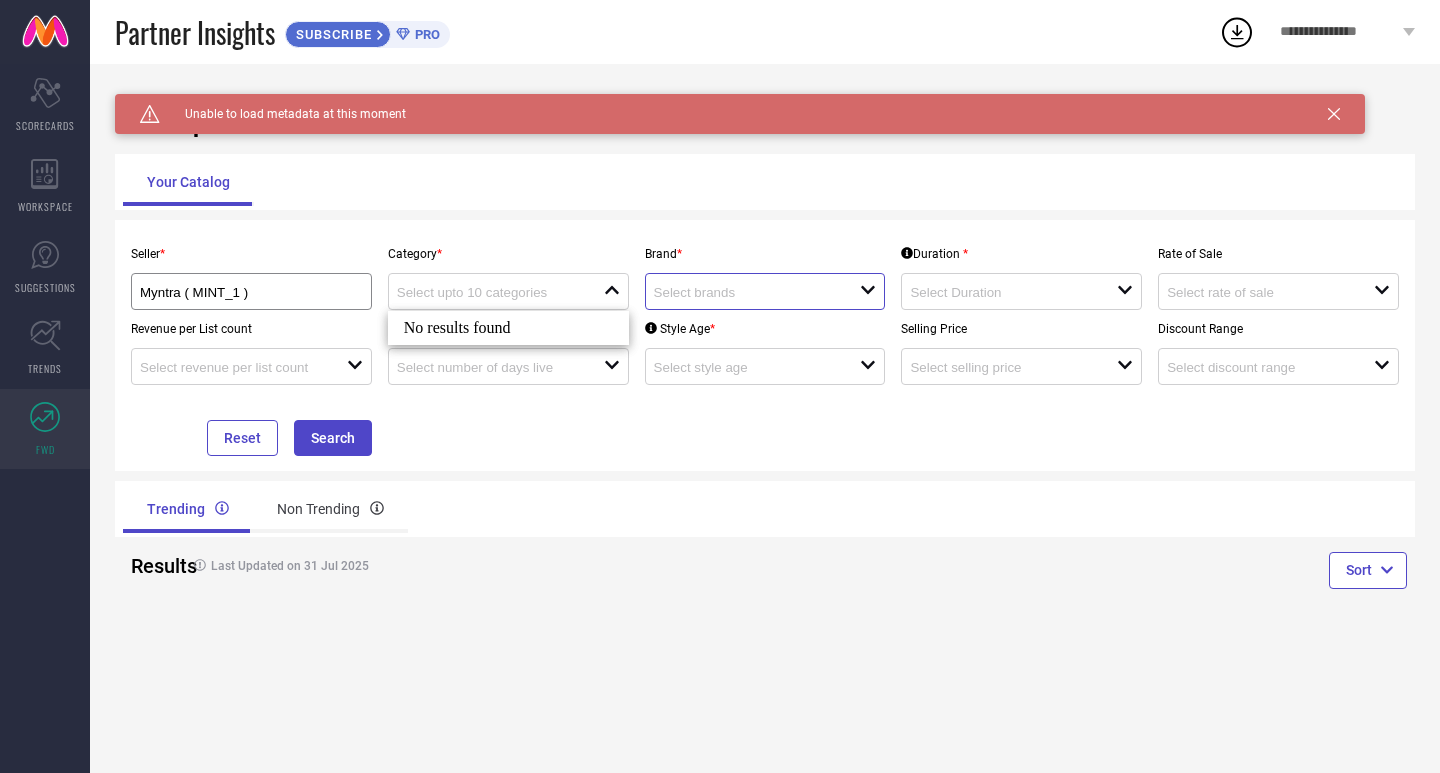 click at bounding box center (747, 292) 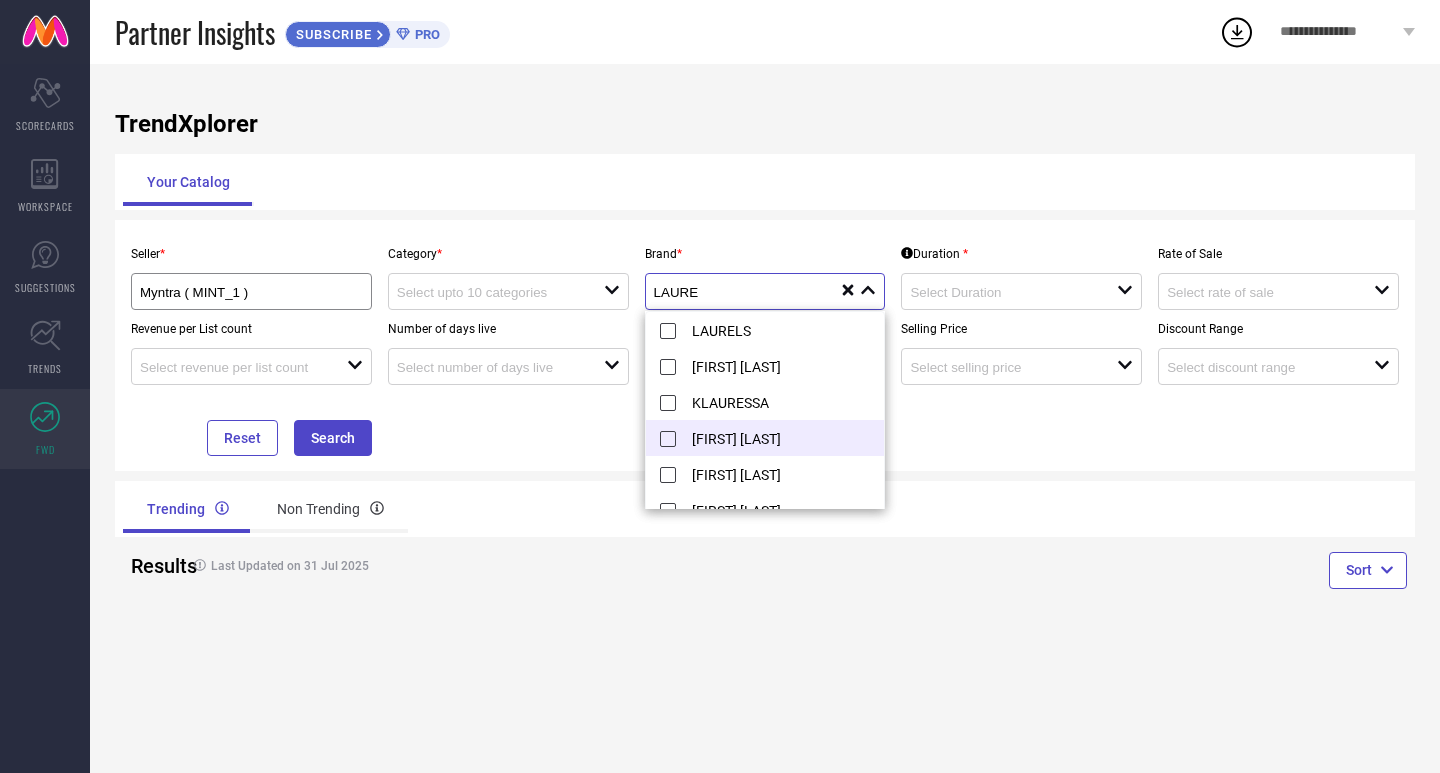 scroll, scrollTop: 18, scrollLeft: 0, axis: vertical 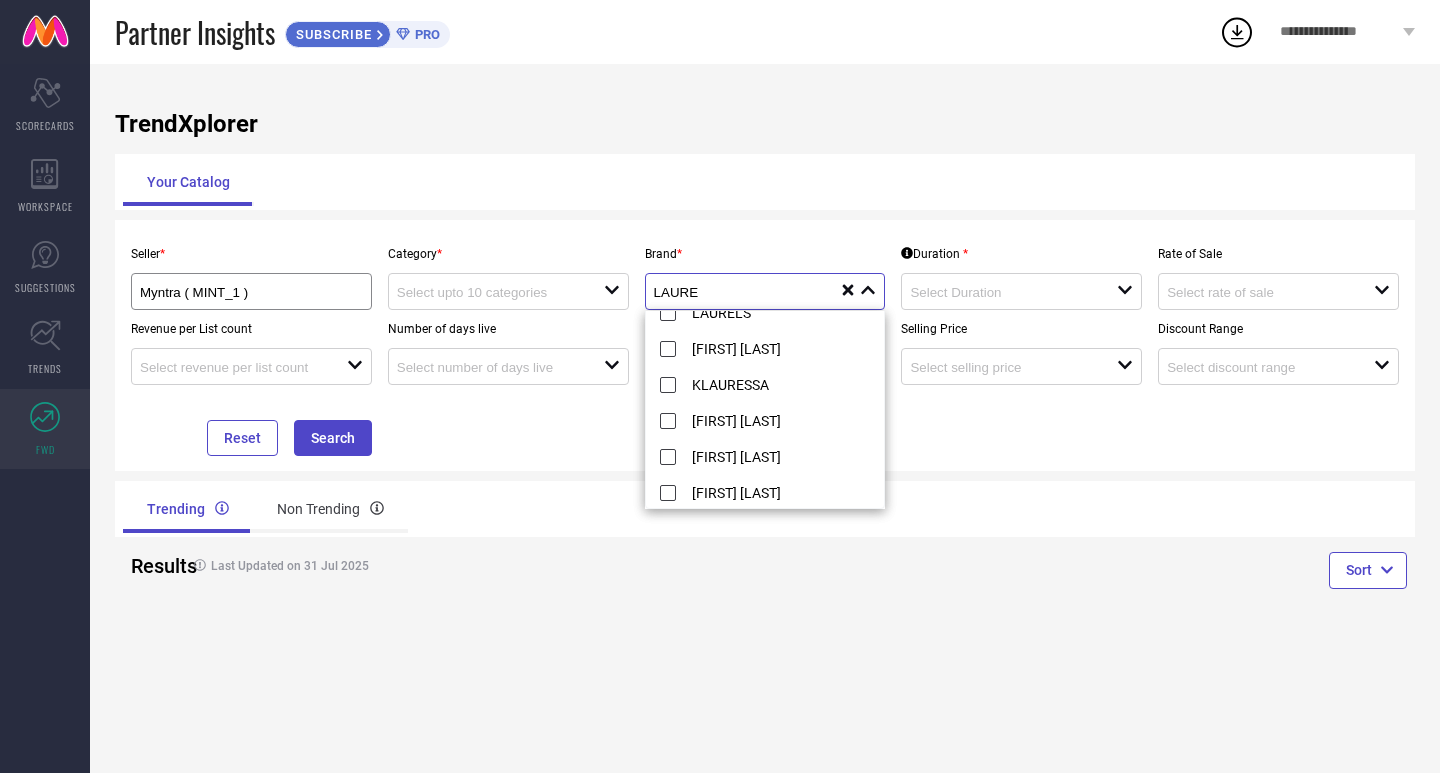 type on "LAURE" 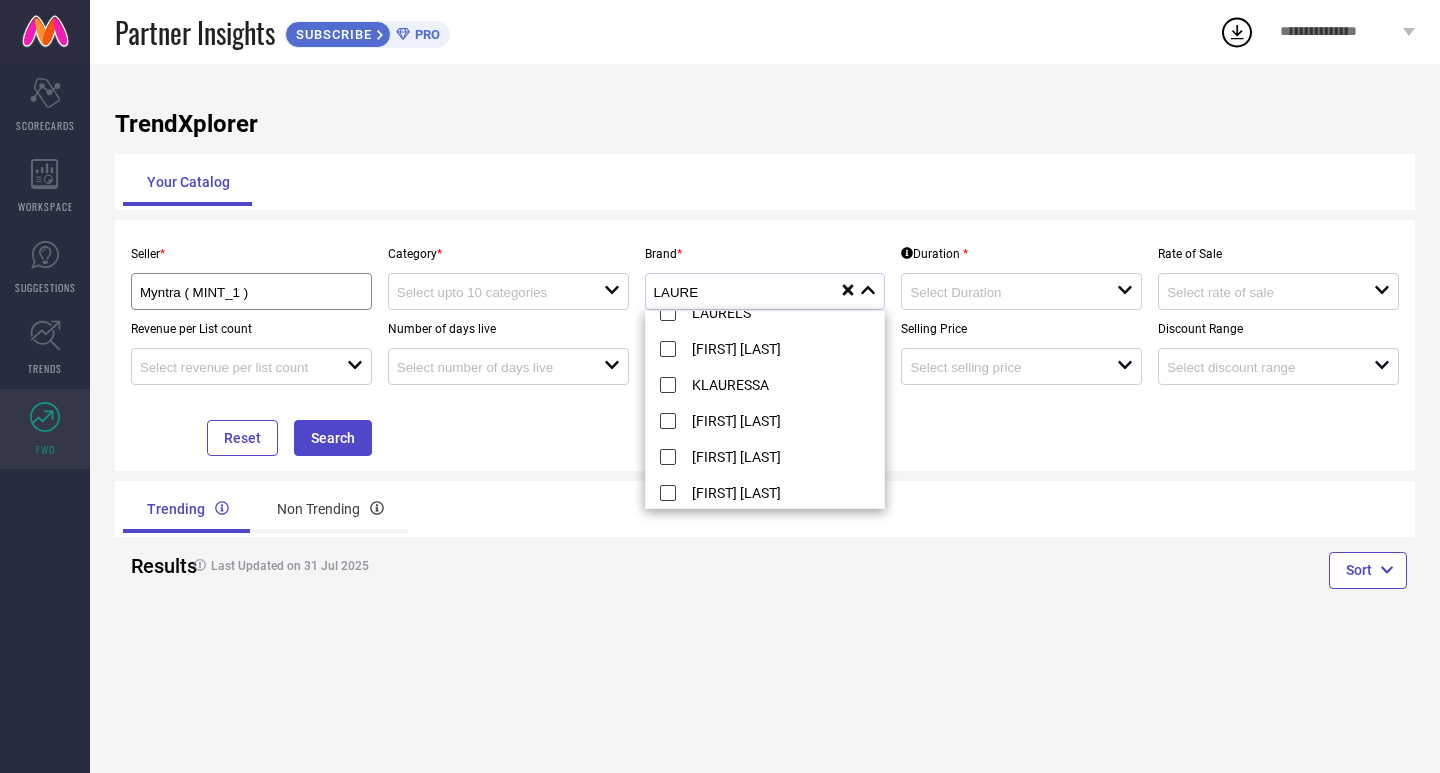 drag, startPoint x: 1130, startPoint y: 448, endPoint x: 1126, endPoint y: 458, distance: 10.770329 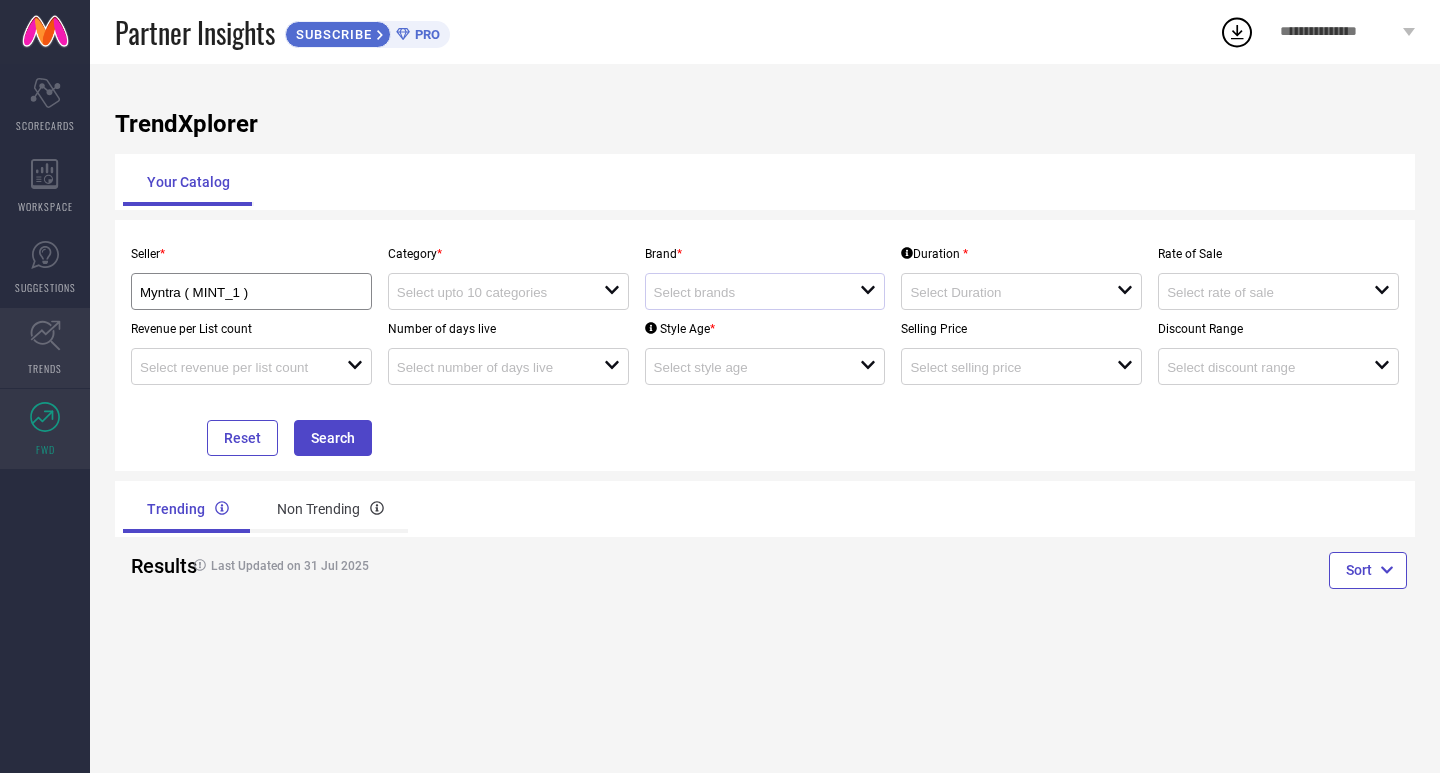 click on "TRENDS" at bounding box center [45, 348] 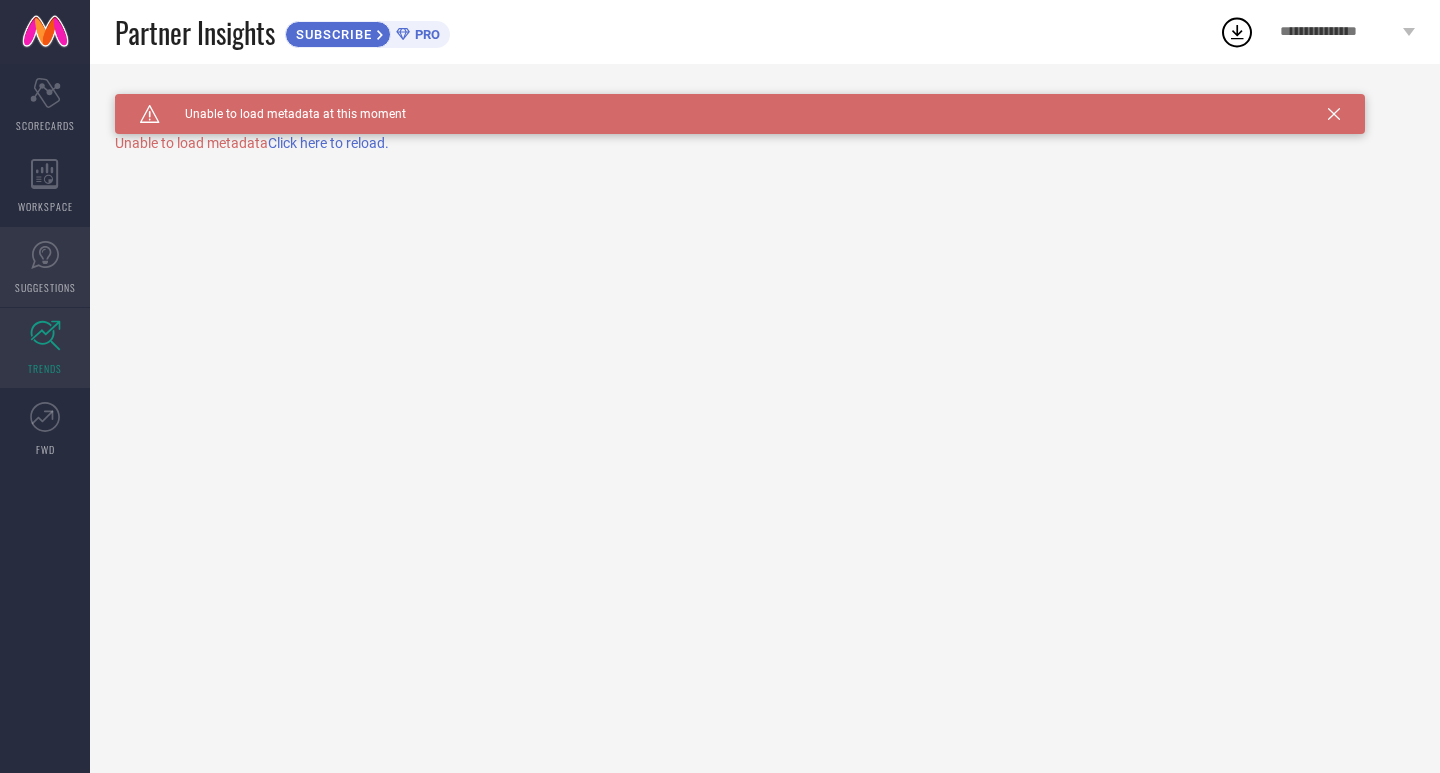 click on "SUGGESTIONS" at bounding box center (45, 267) 